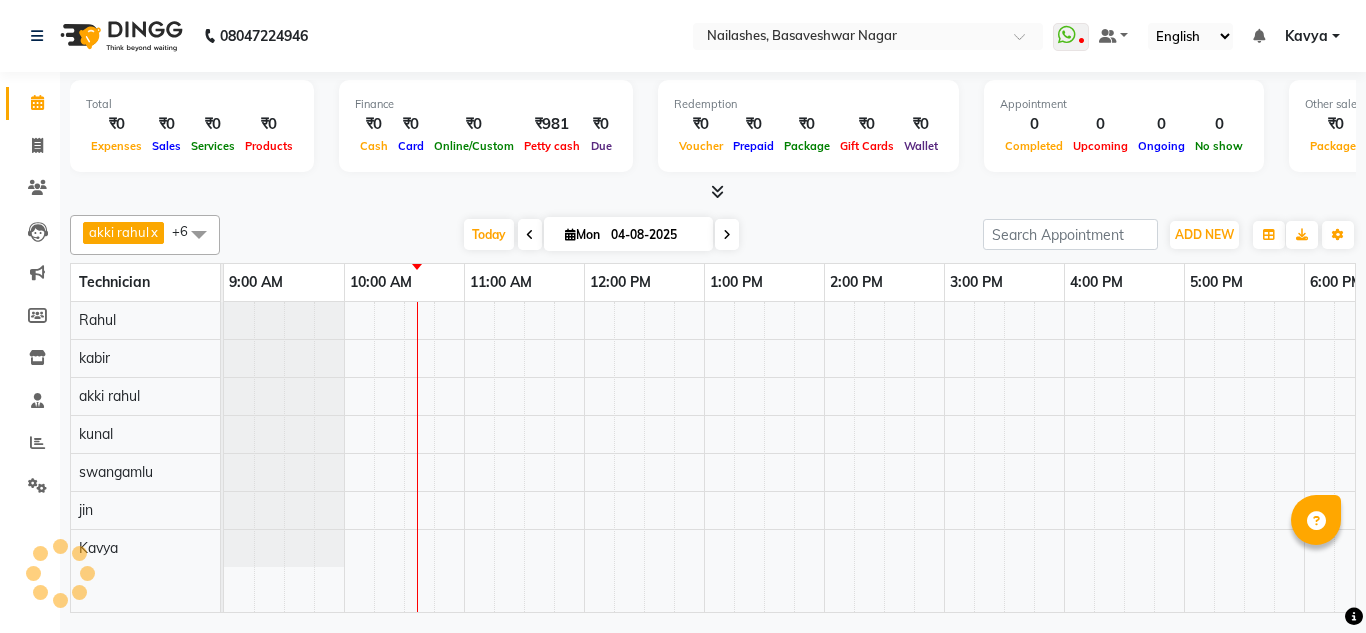 scroll, scrollTop: 0, scrollLeft: 0, axis: both 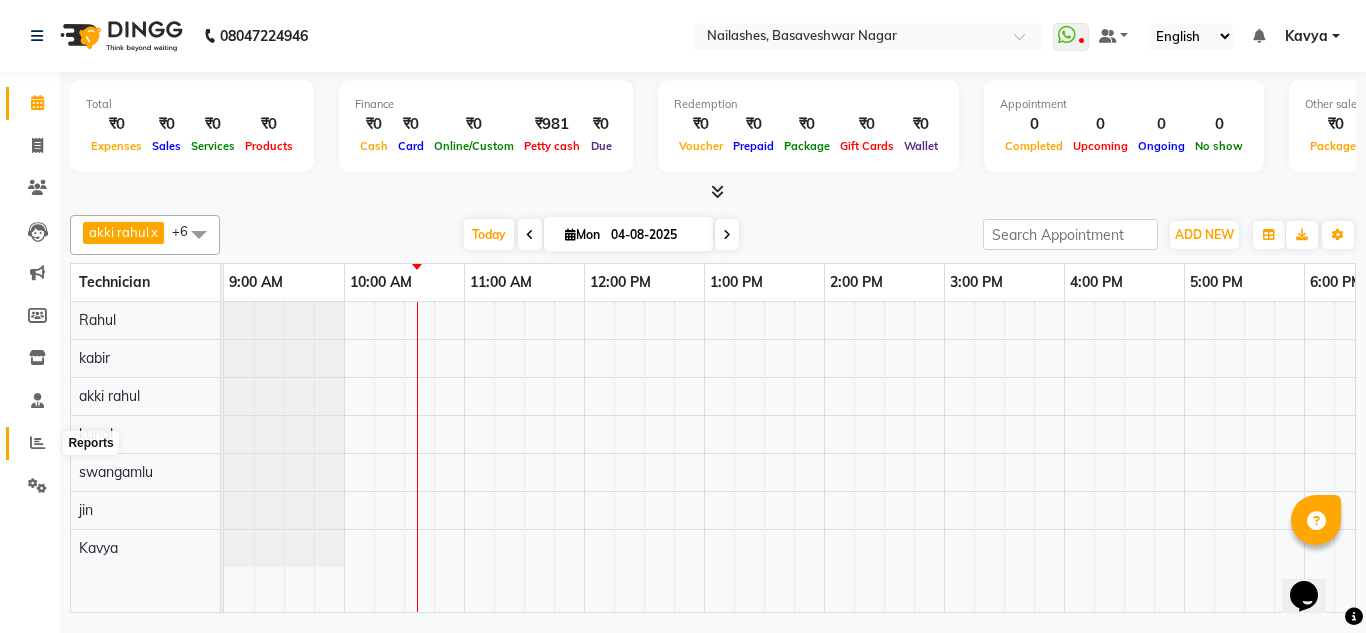 click 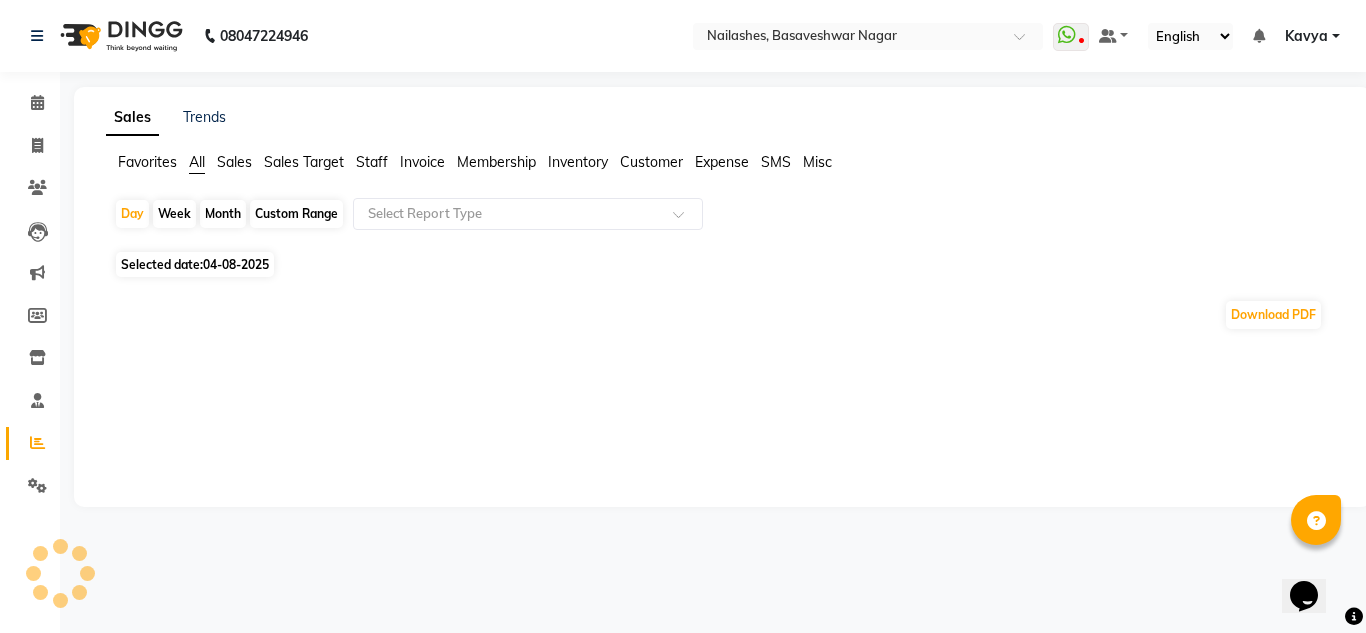 click on "Month" 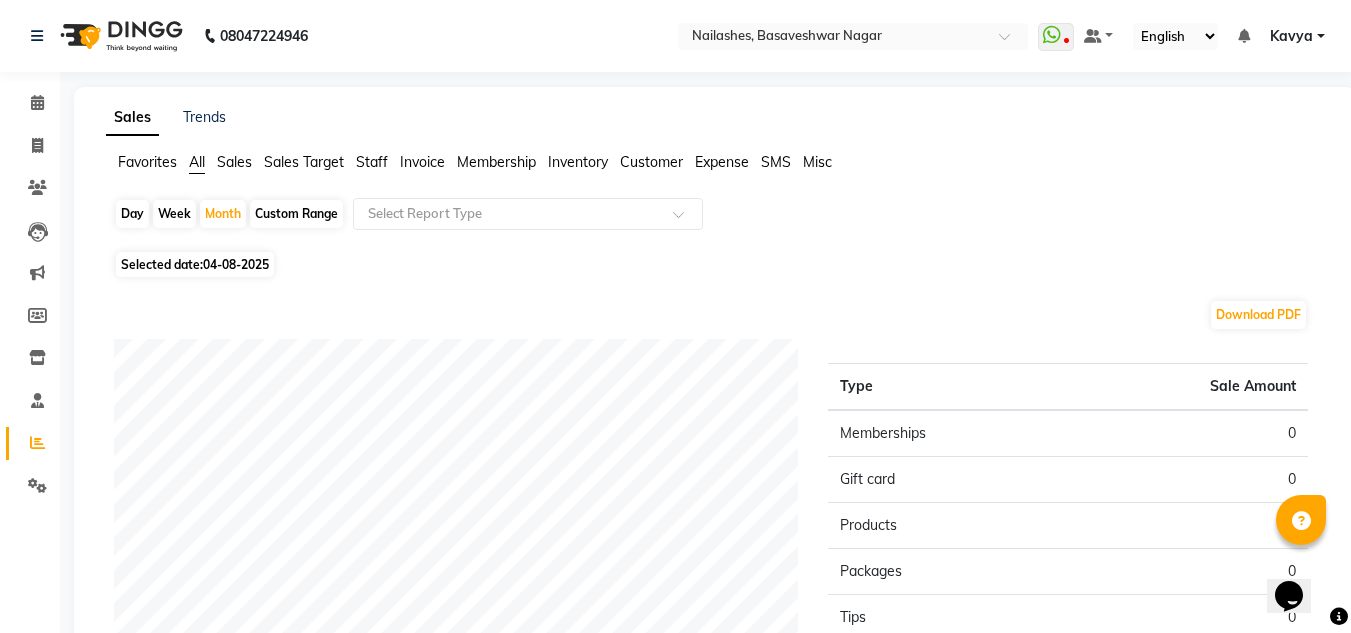 click on "Selected date:  04-08-2025" 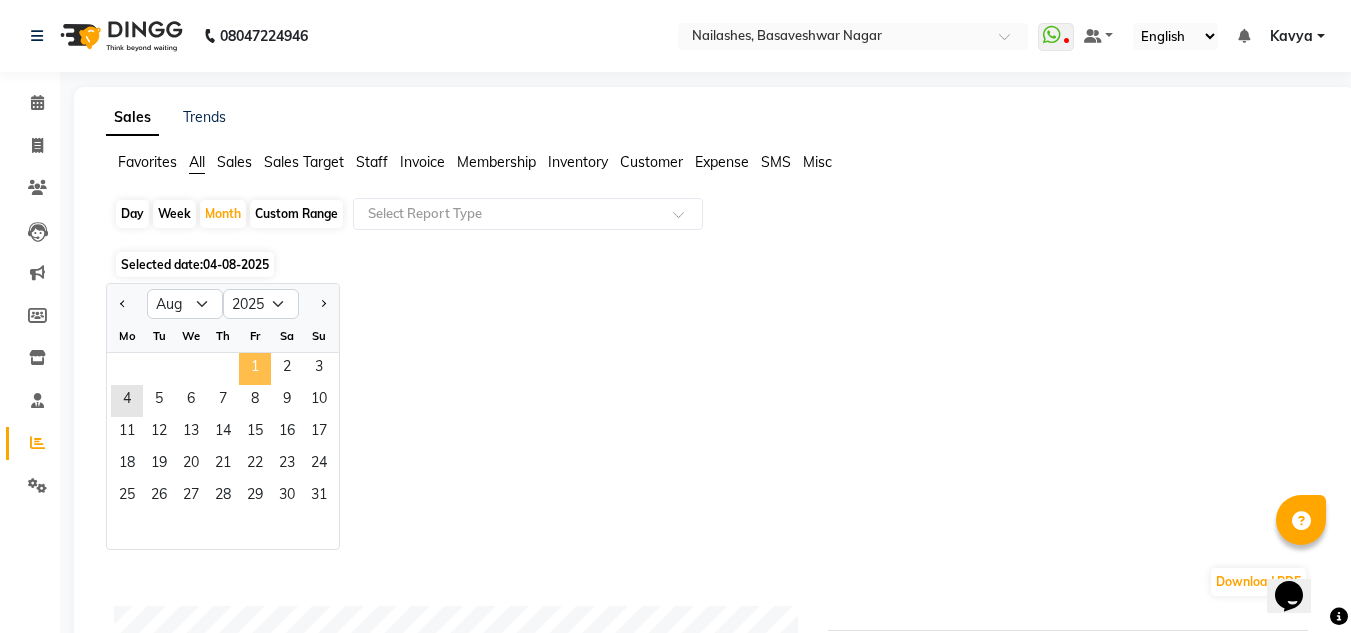 click on "1" 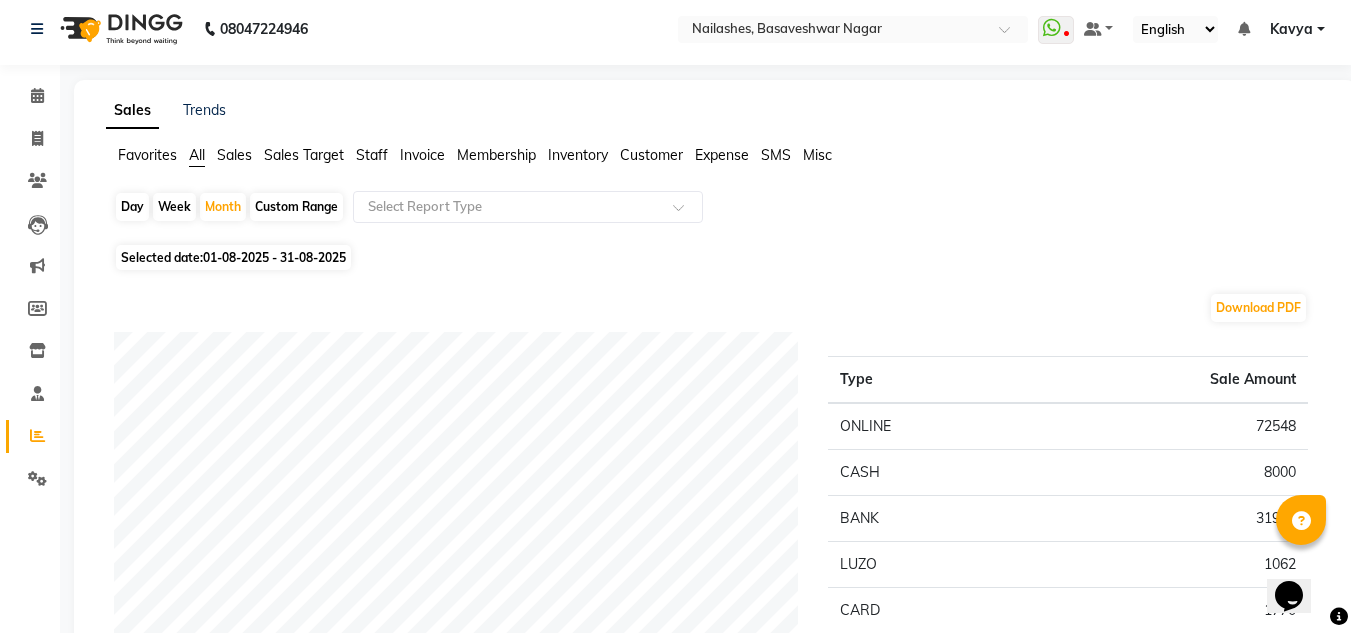 scroll, scrollTop: 6, scrollLeft: 0, axis: vertical 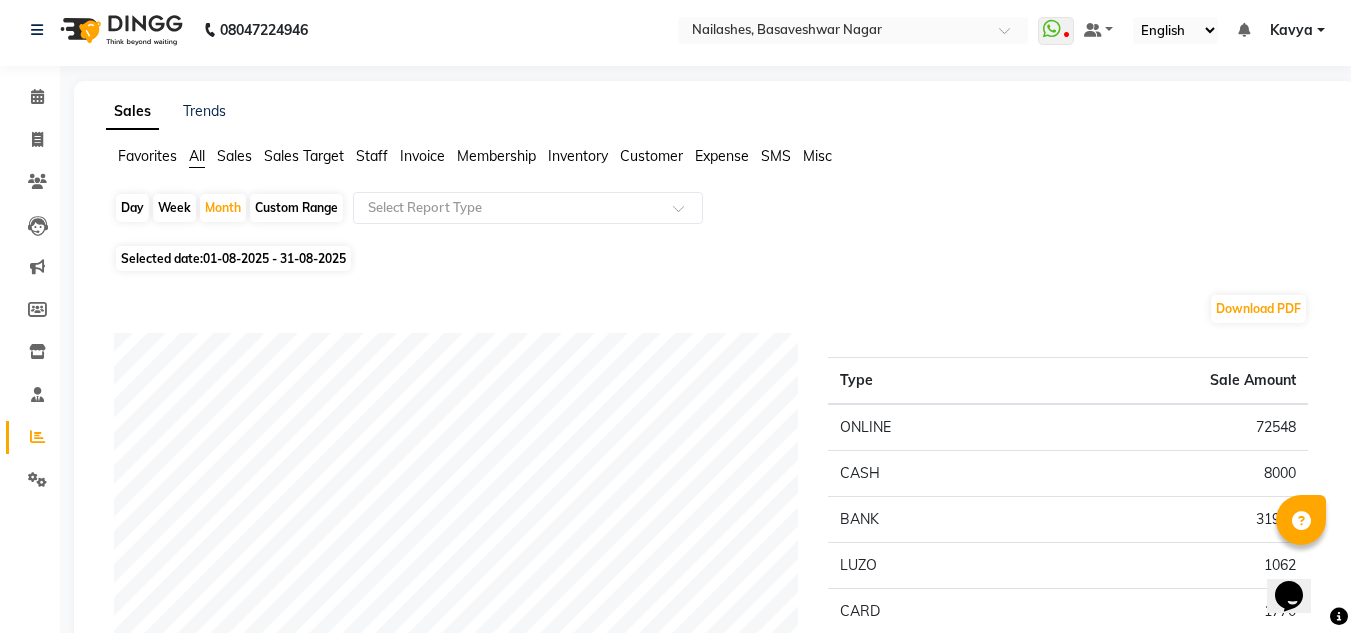 click on "01-08-2025 - 31-08-2025" 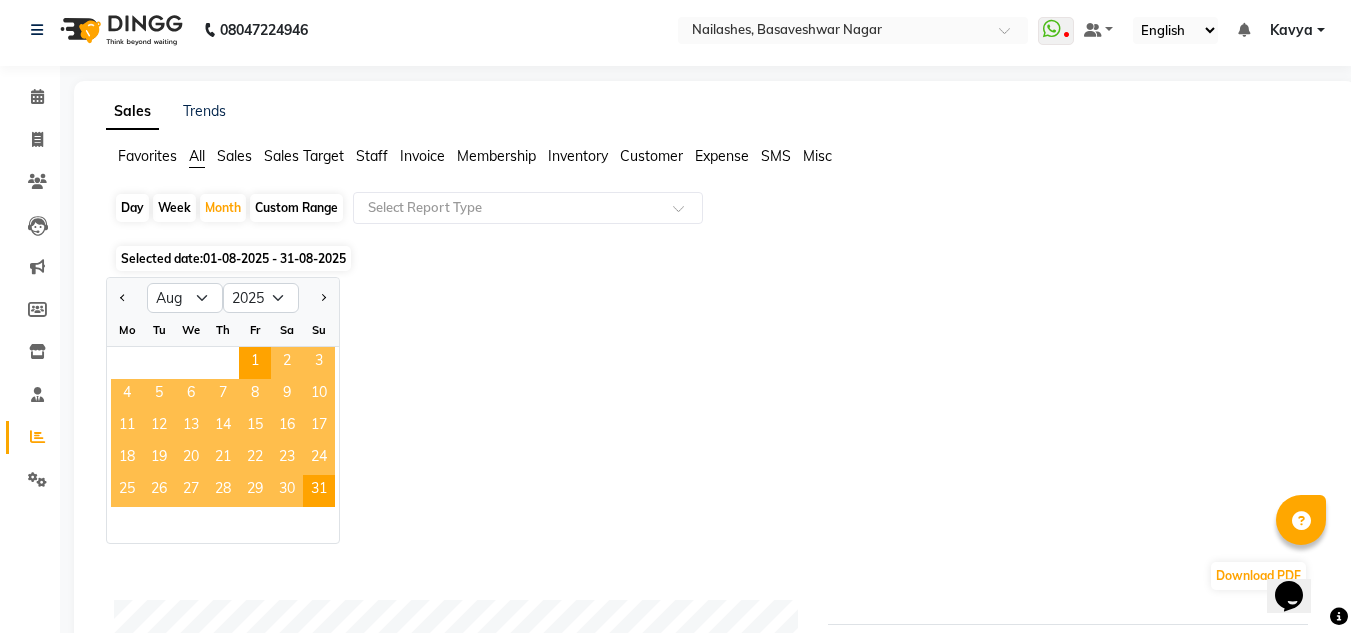 drag, startPoint x: 374, startPoint y: 152, endPoint x: 363, endPoint y: 159, distance: 13.038404 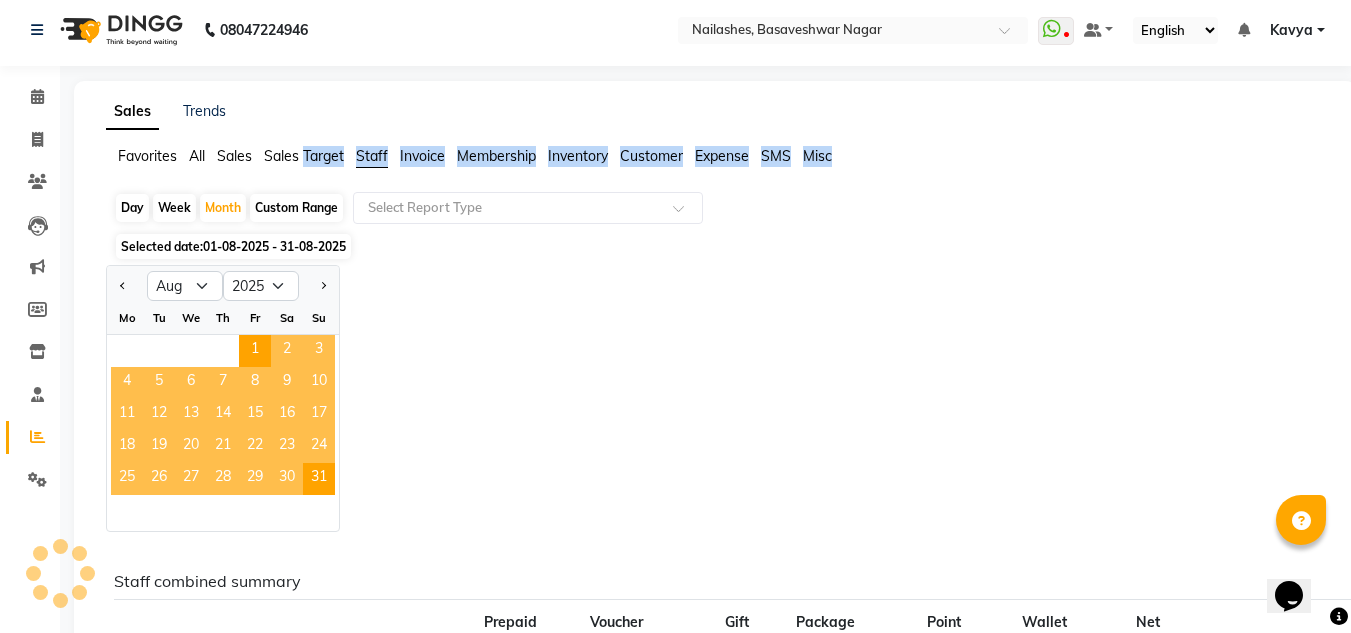 click on "Staff" 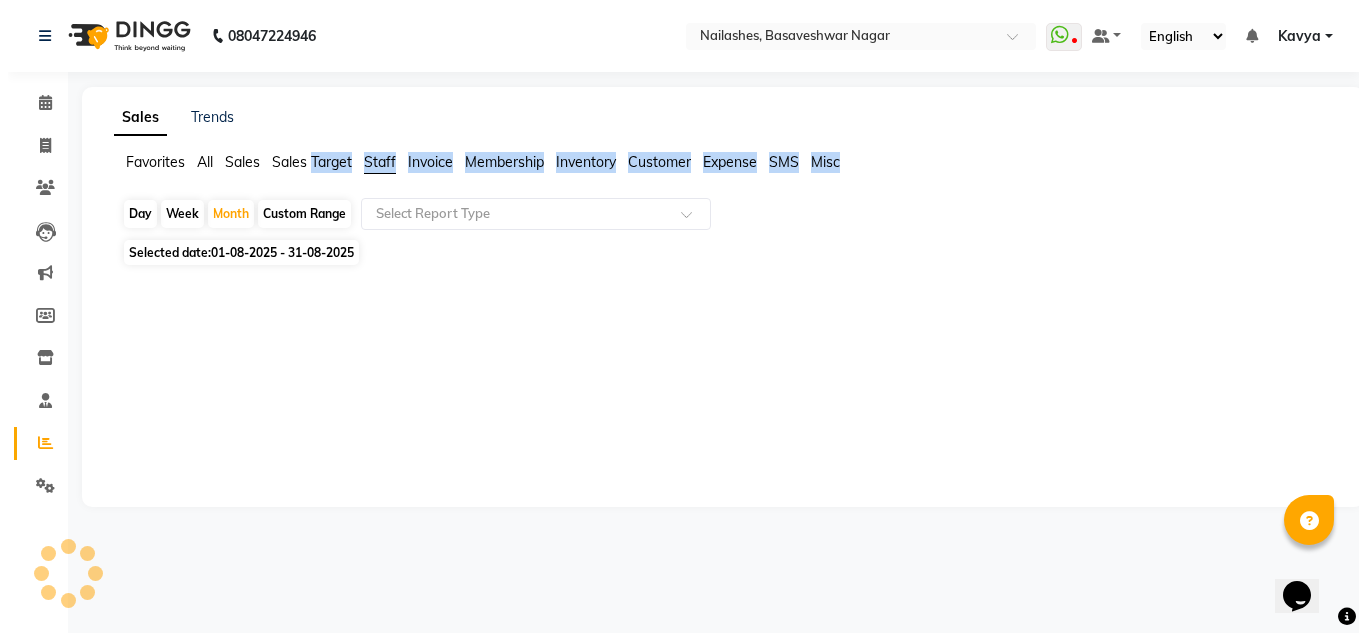 scroll, scrollTop: 0, scrollLeft: 0, axis: both 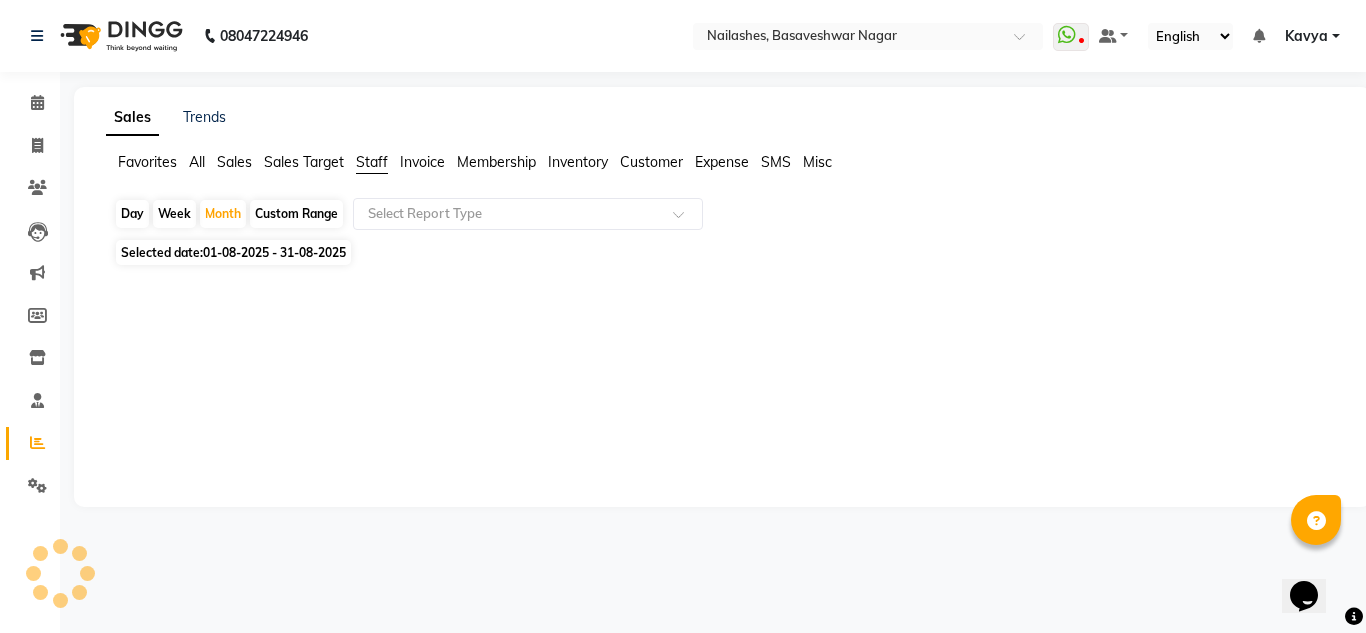 click on "Sales Trends" 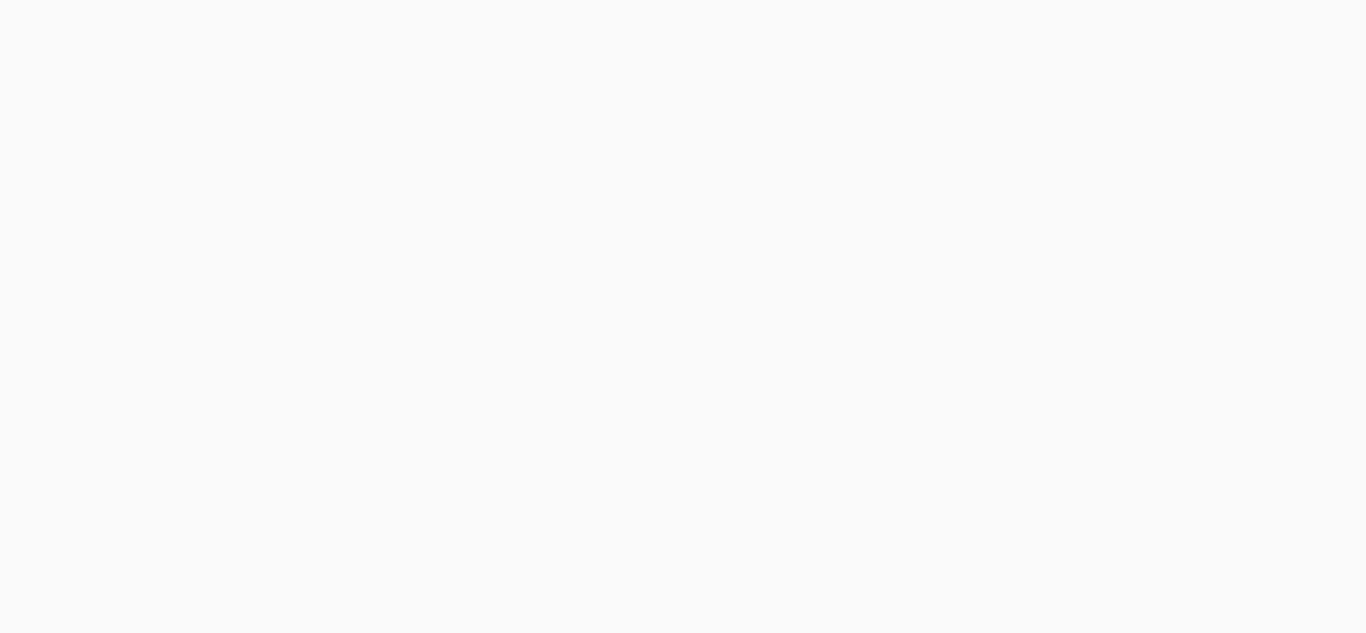 scroll, scrollTop: 0, scrollLeft: 0, axis: both 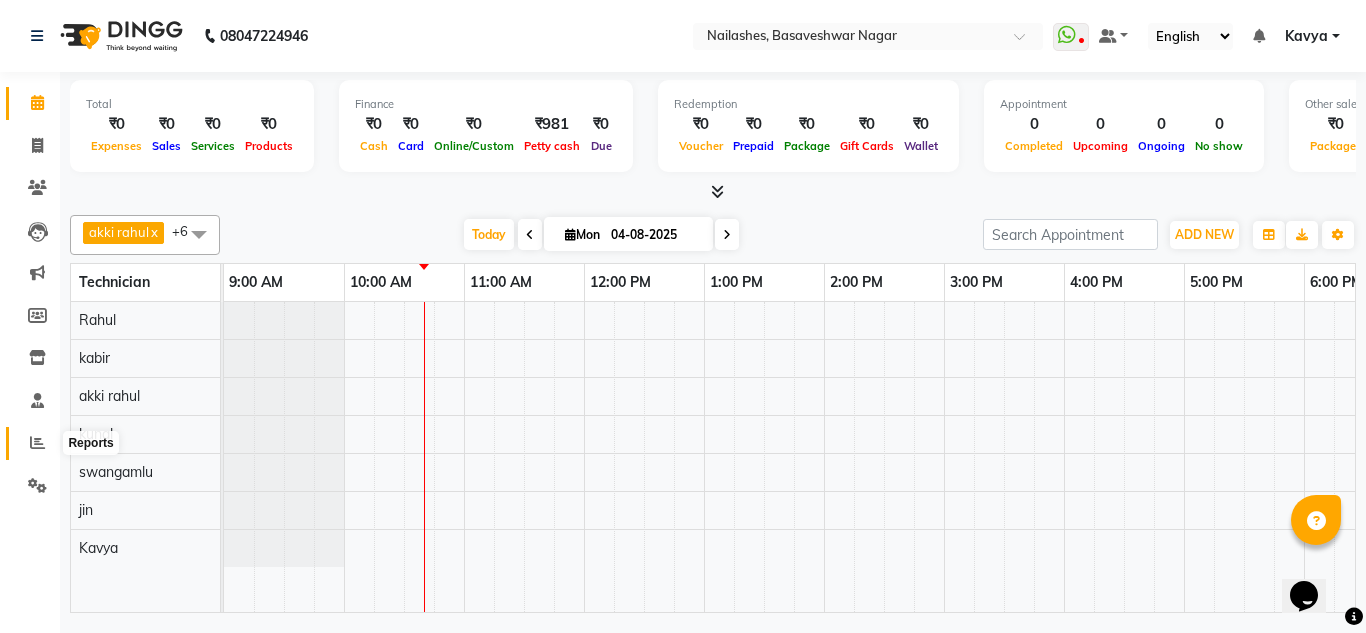 click 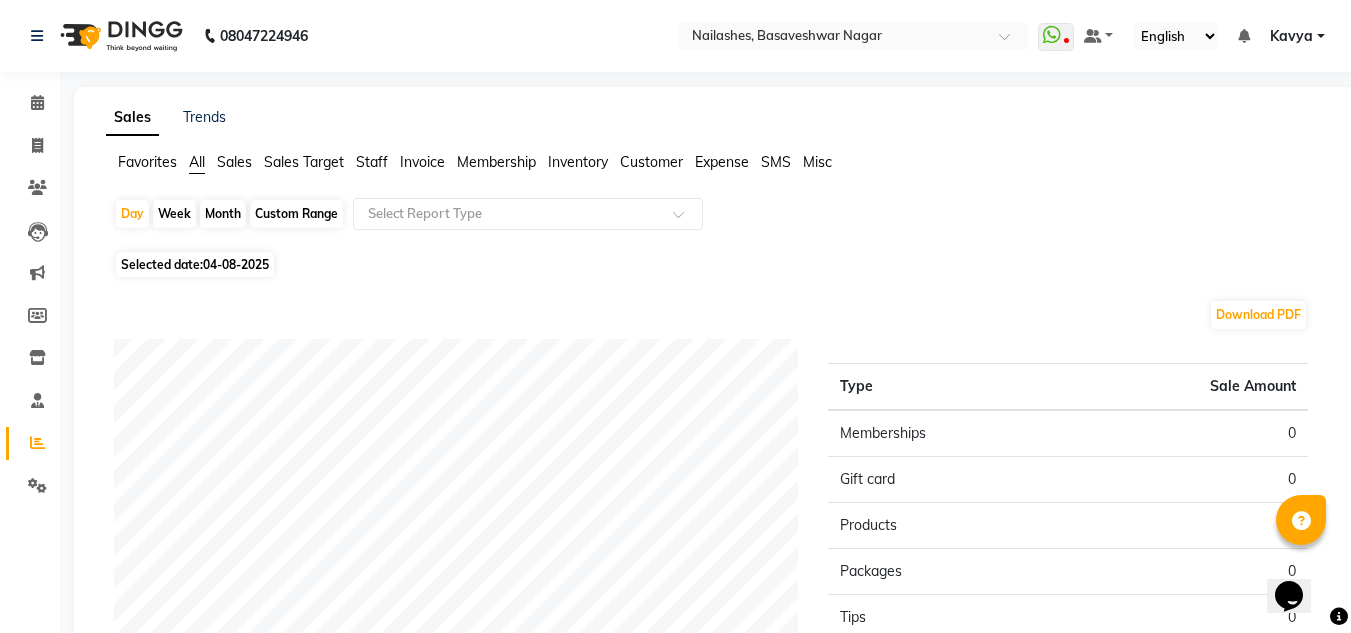 click on "Staff" 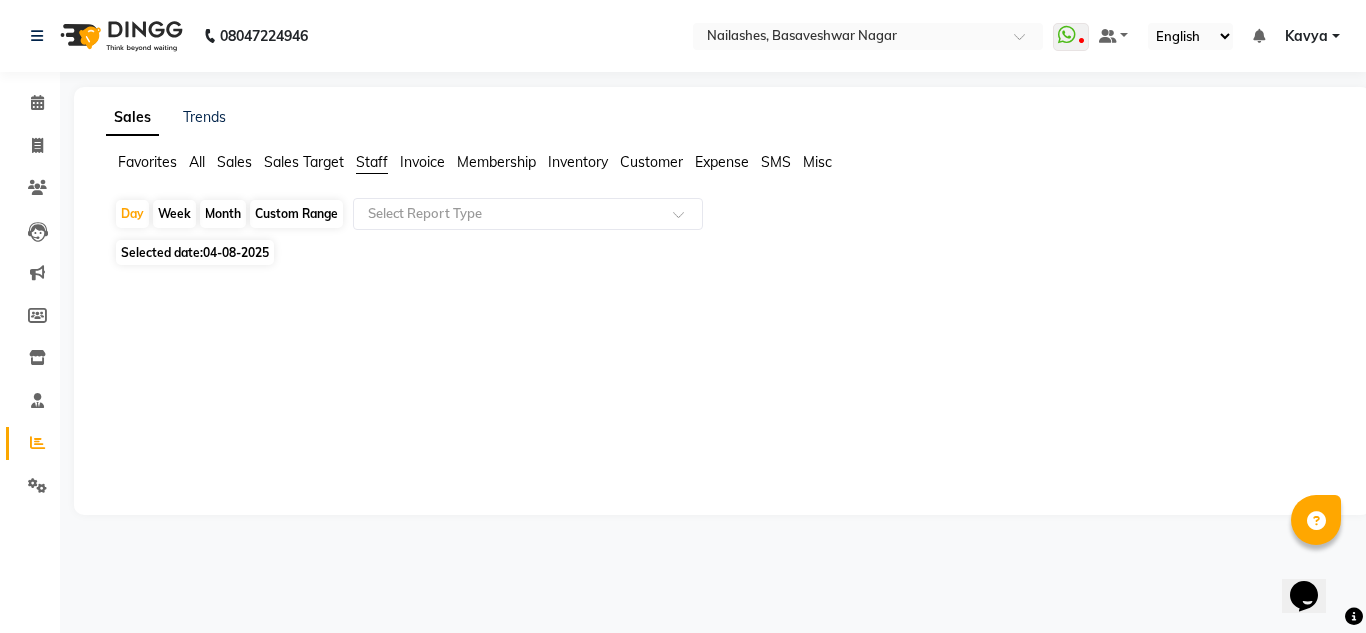 click on "Month" 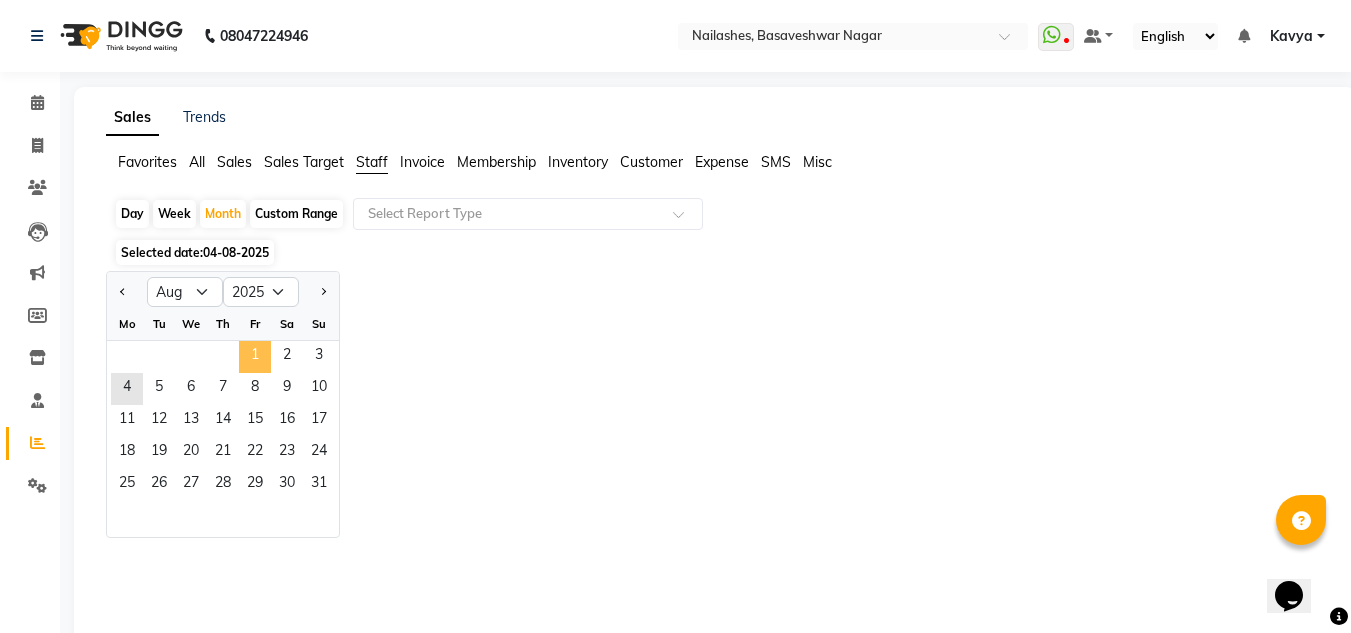 click on "1" 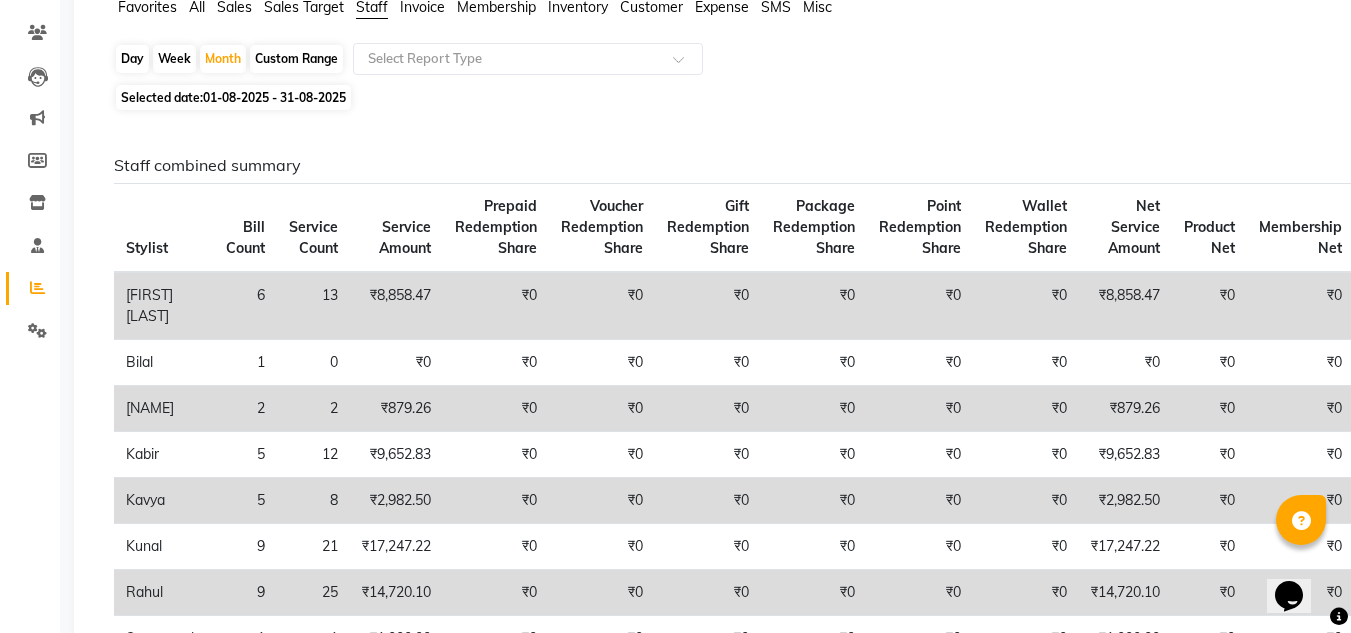 scroll, scrollTop: 0, scrollLeft: 0, axis: both 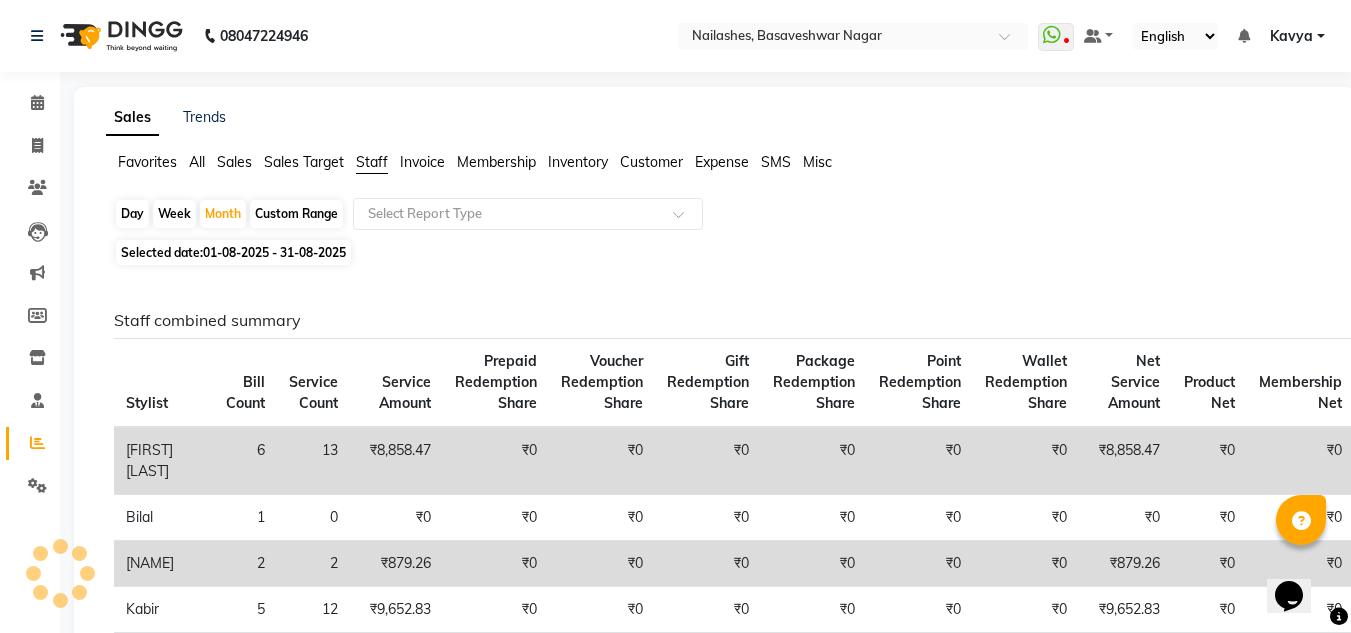 click on "Day" 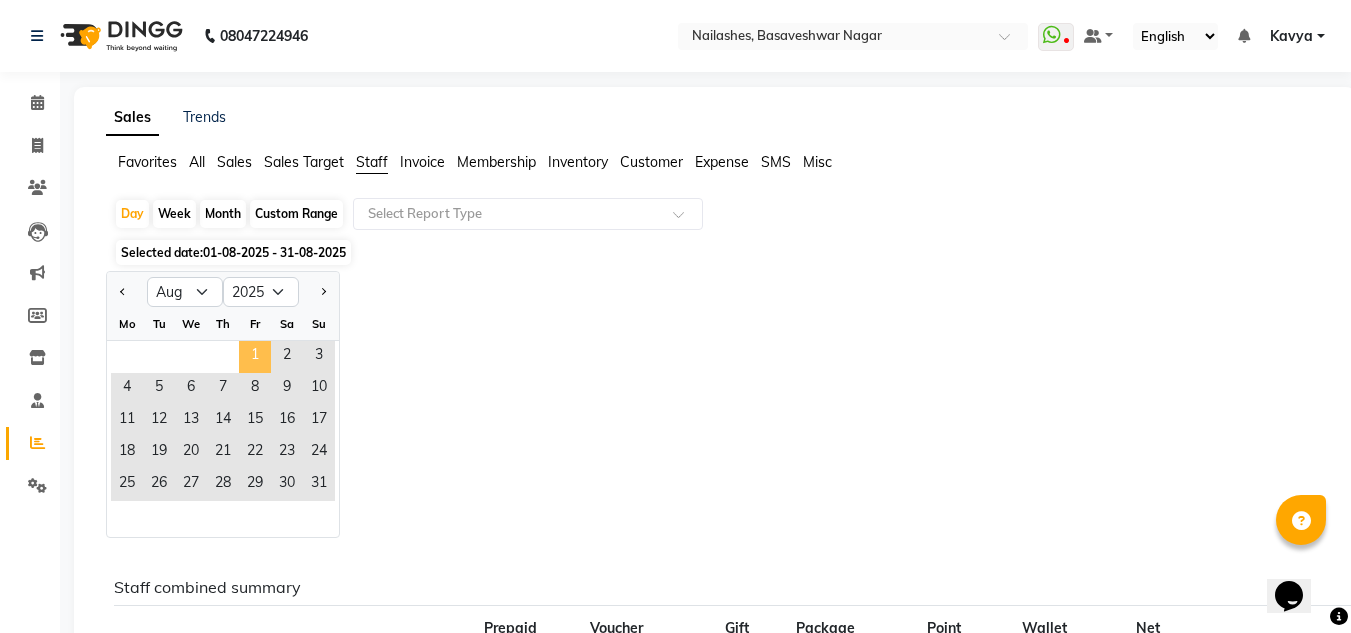 click on "1" 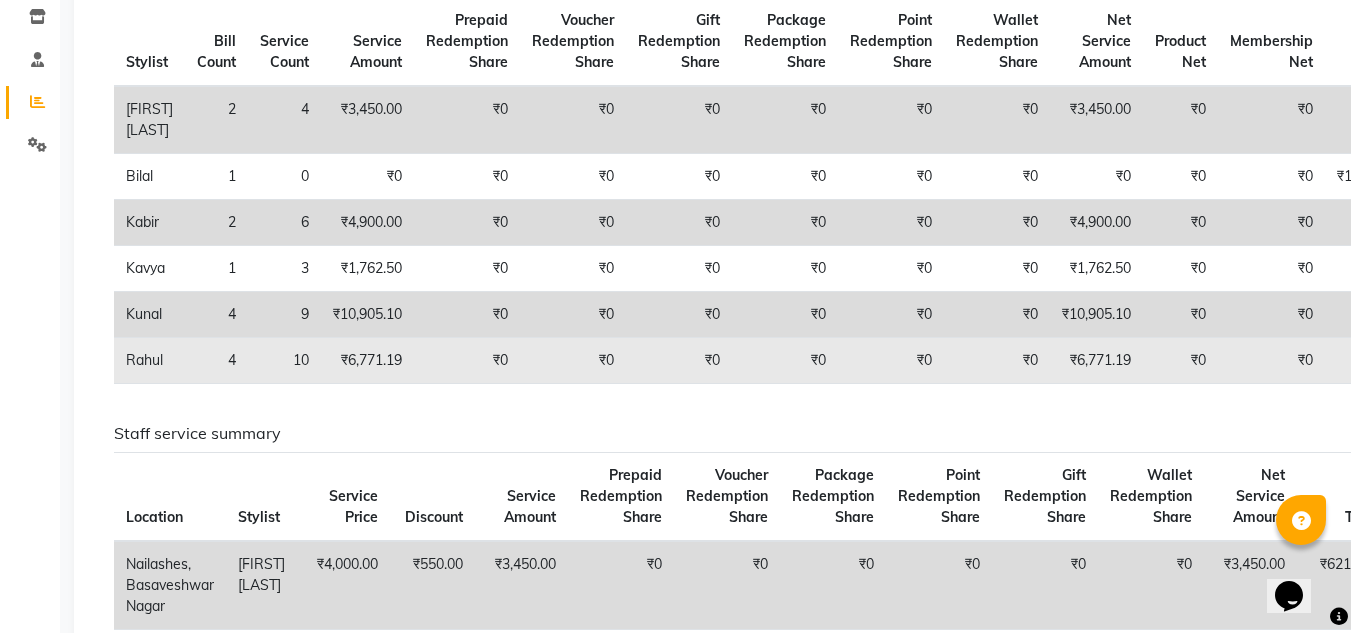 scroll, scrollTop: 106, scrollLeft: 0, axis: vertical 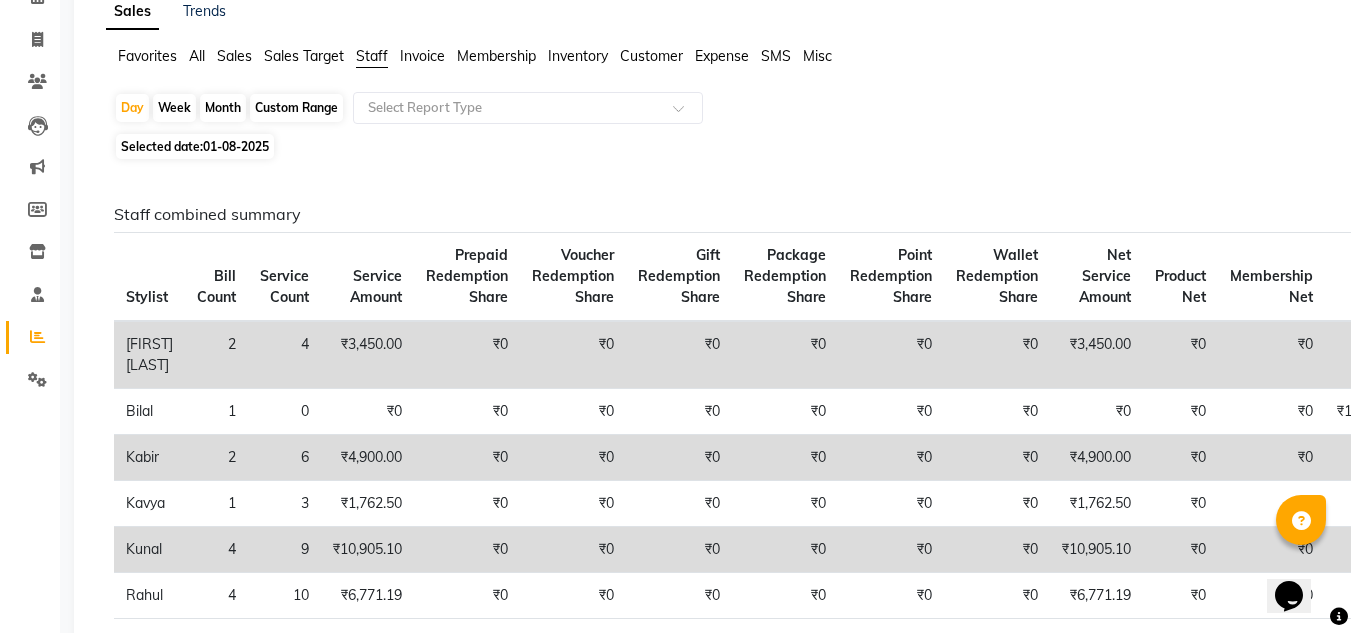click on "01-08-2025" 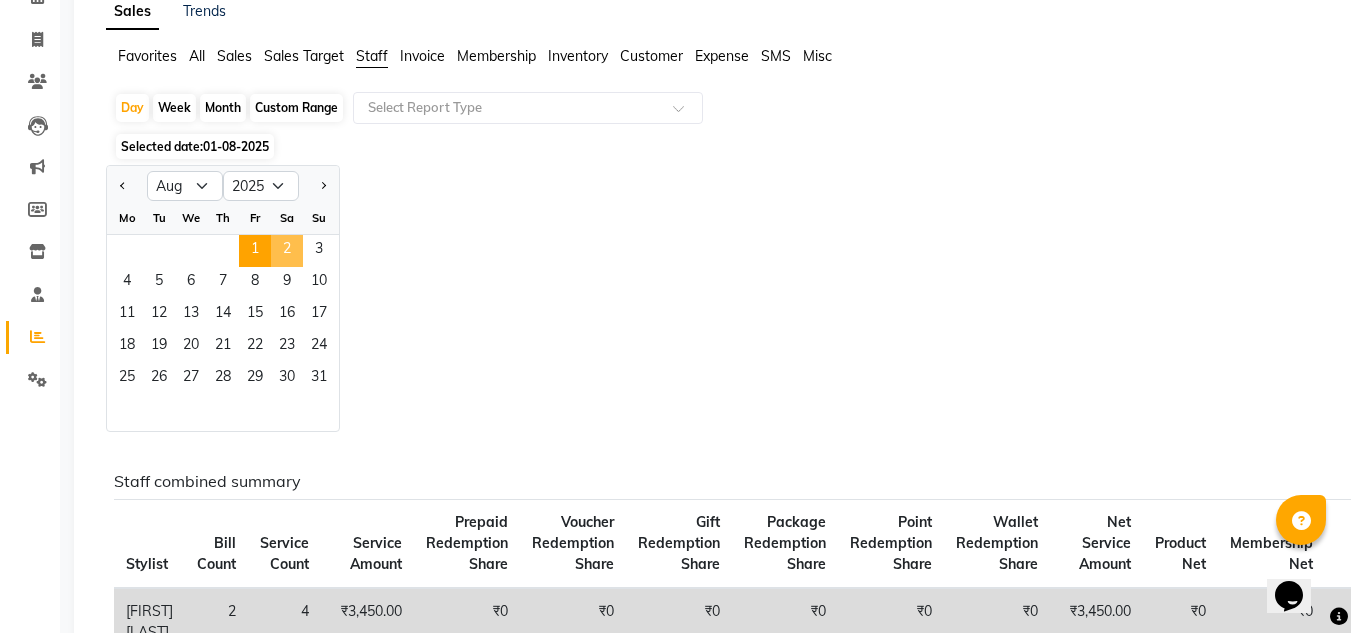 click on "2" 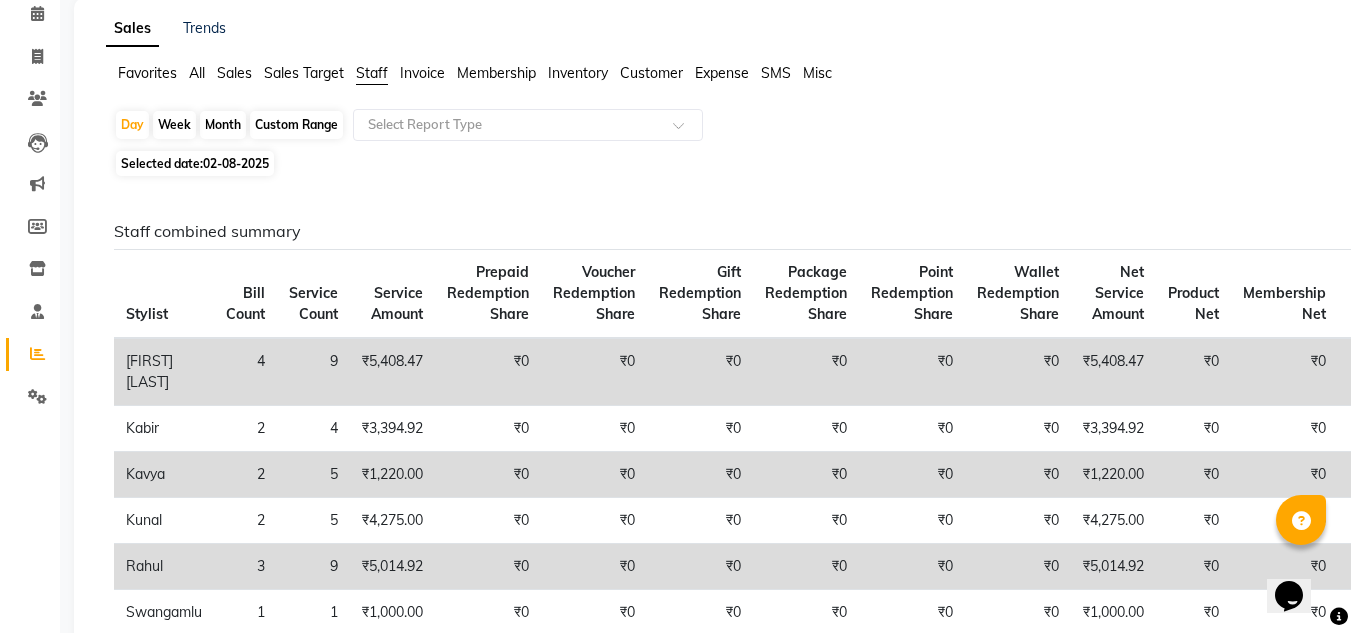 scroll, scrollTop: 84, scrollLeft: 0, axis: vertical 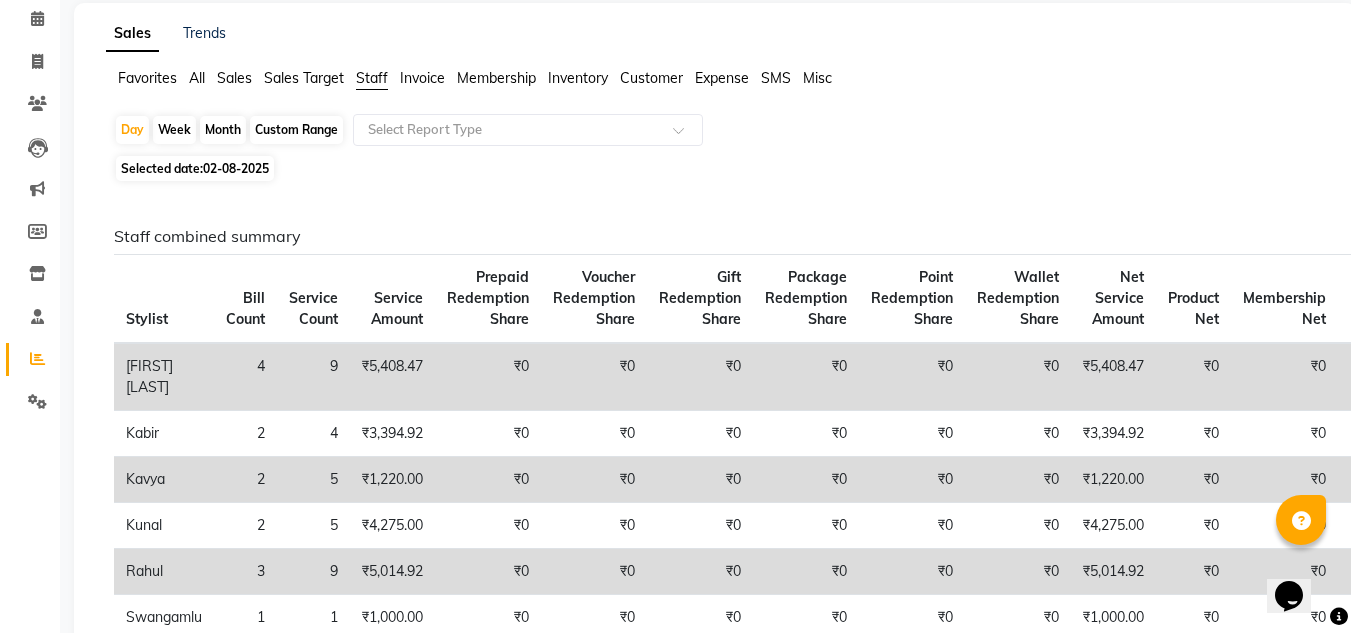 click on "02-08-2025" 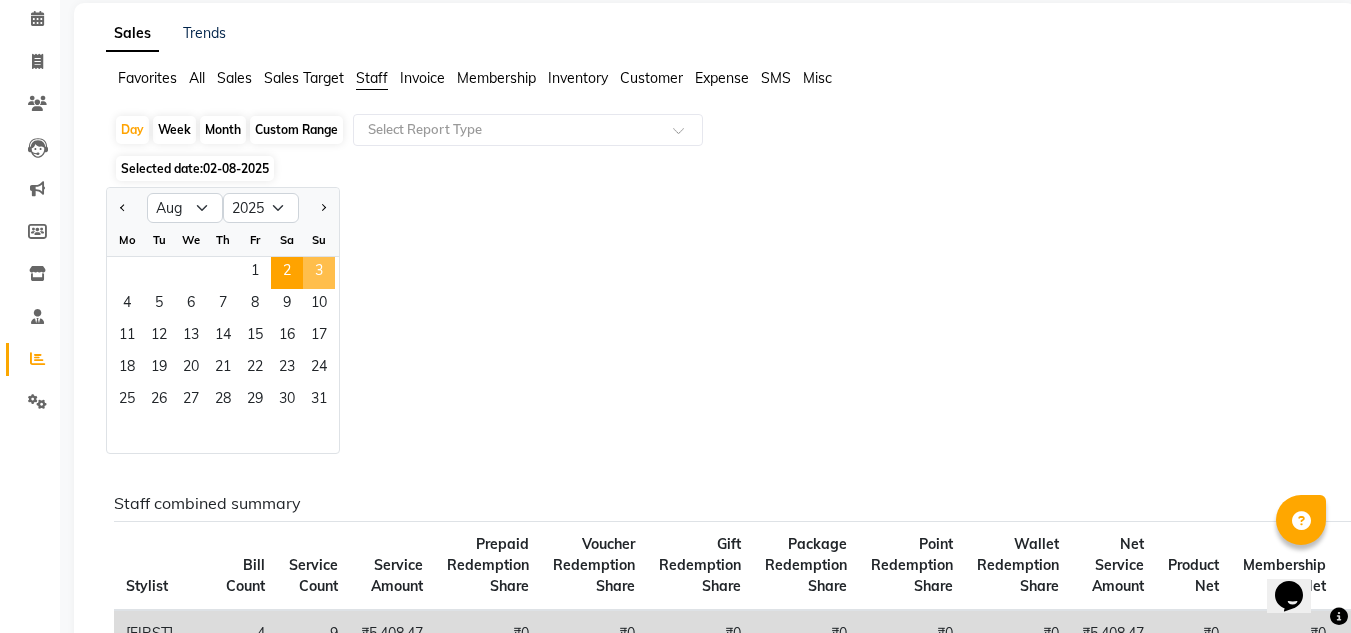 click on "3" 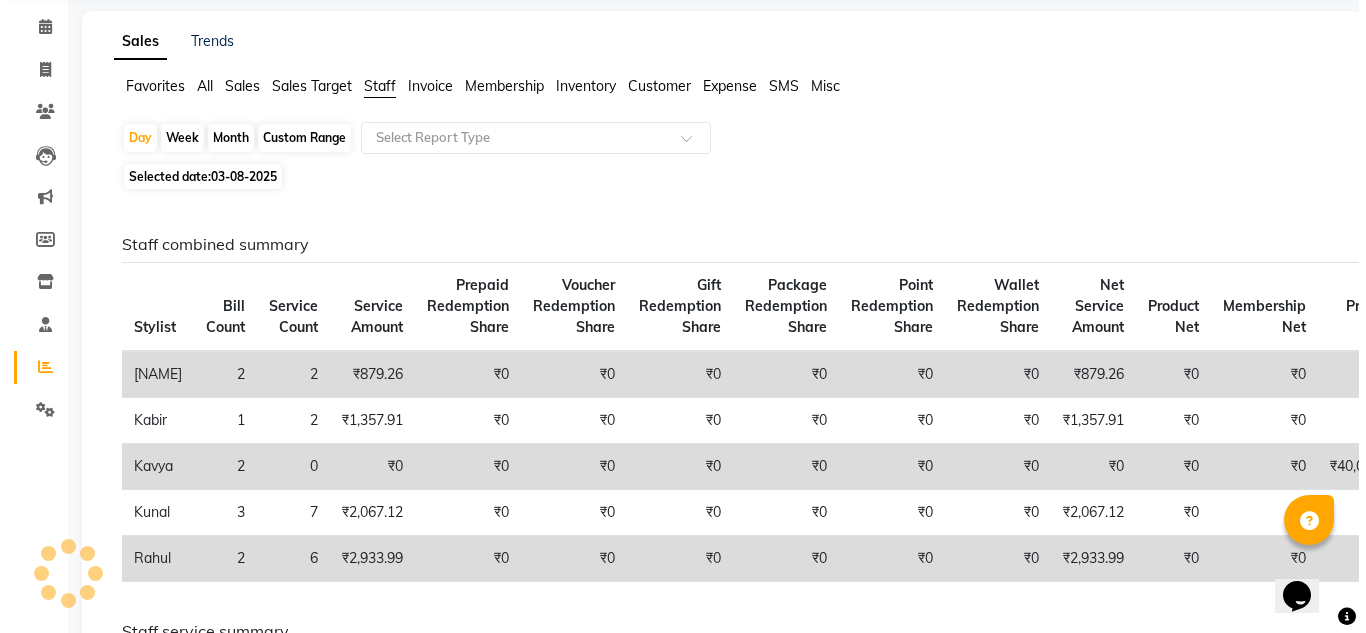 scroll, scrollTop: 0, scrollLeft: 0, axis: both 